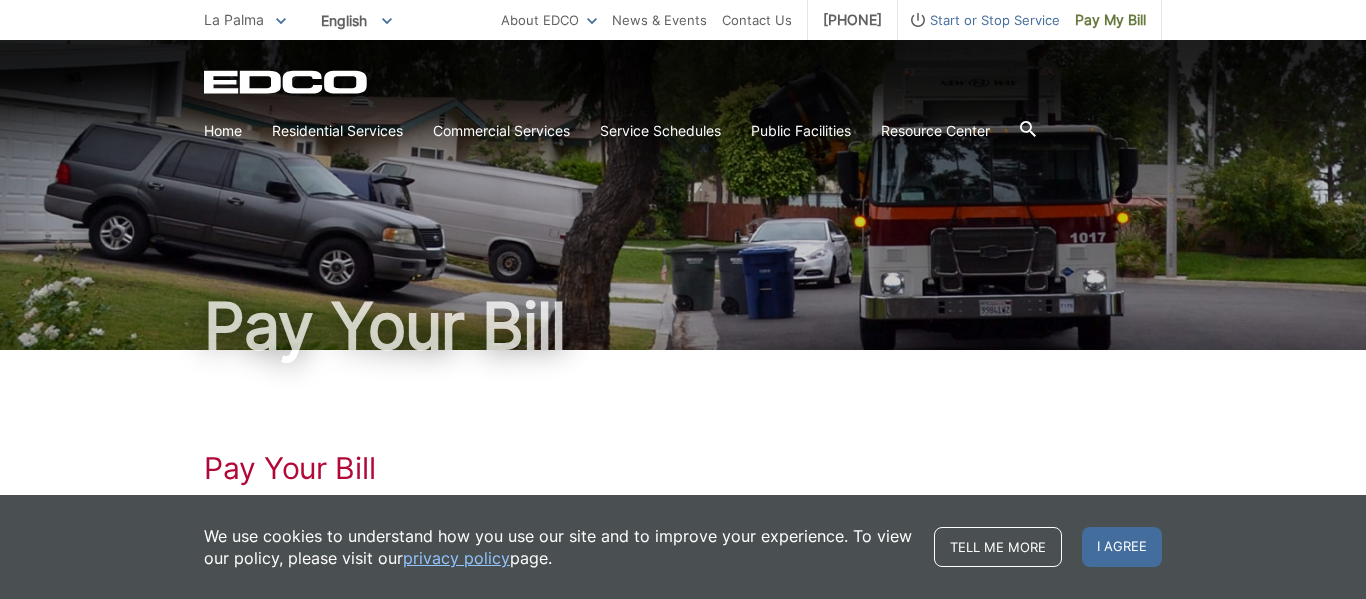 scroll, scrollTop: 0, scrollLeft: 0, axis: both 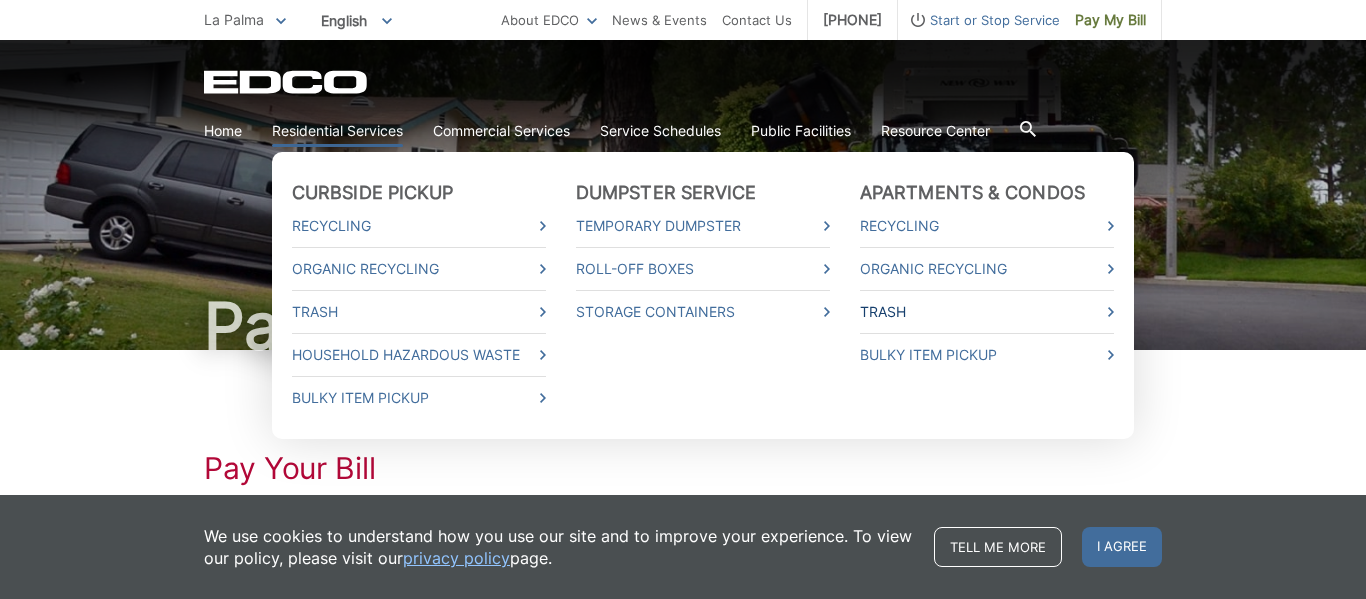 click on "Trash" at bounding box center [987, 312] 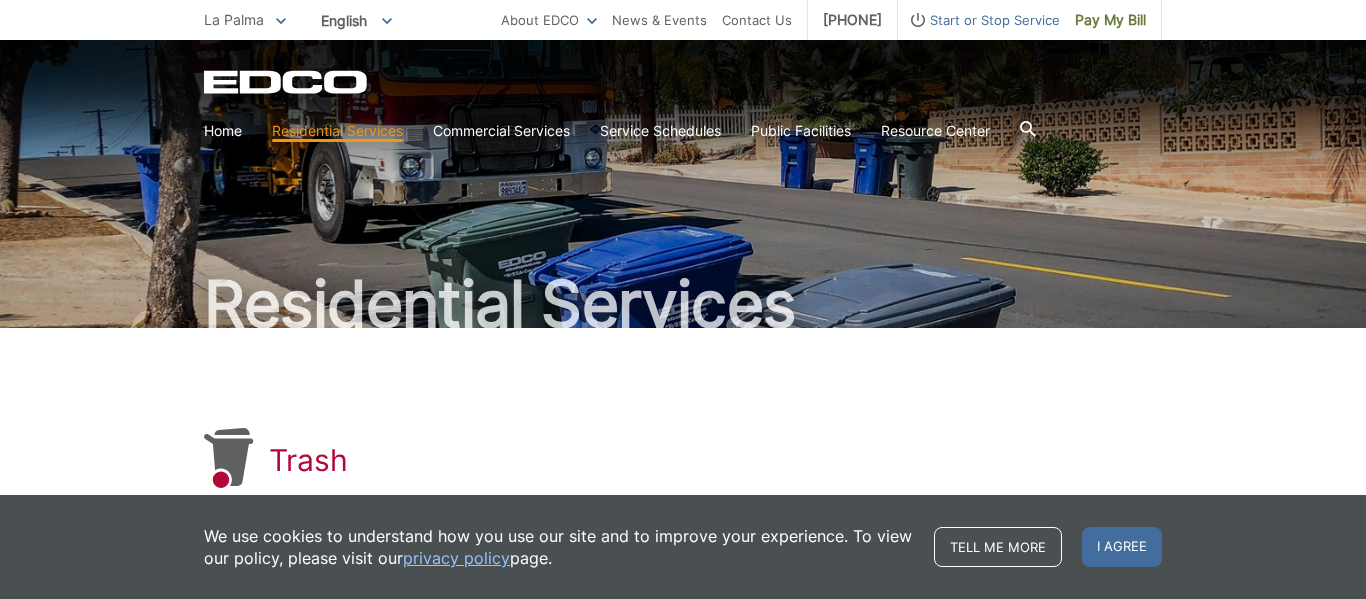 scroll, scrollTop: 0, scrollLeft: 0, axis: both 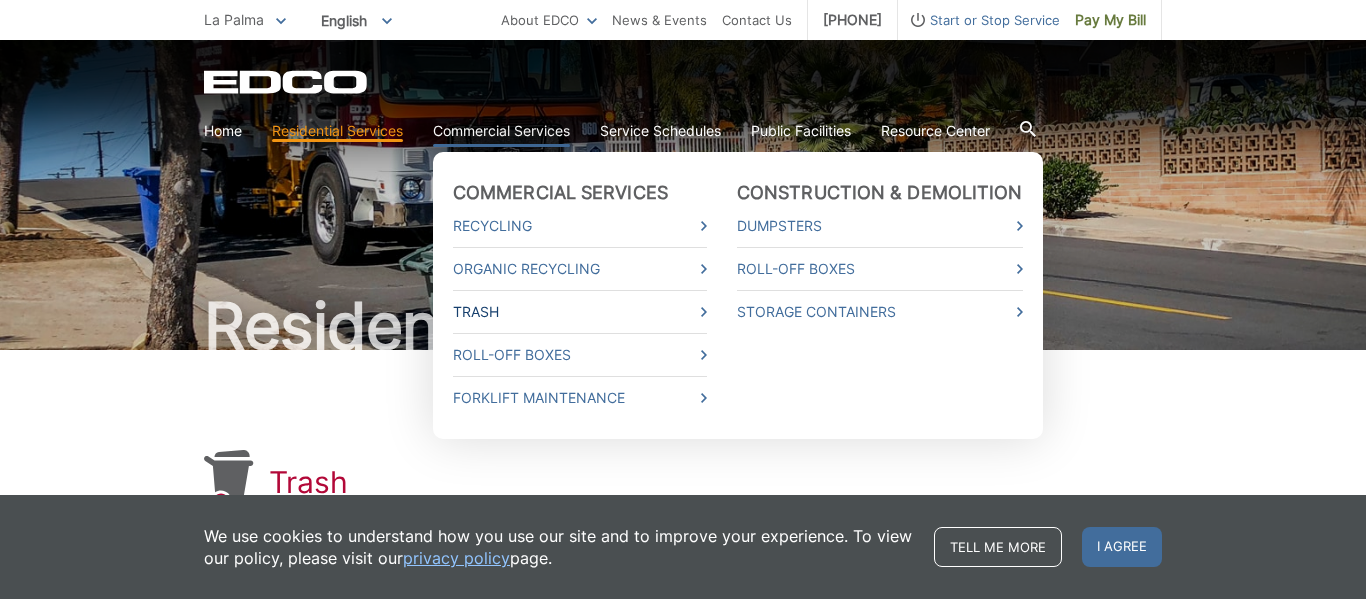 click on "Trash" at bounding box center (580, 312) 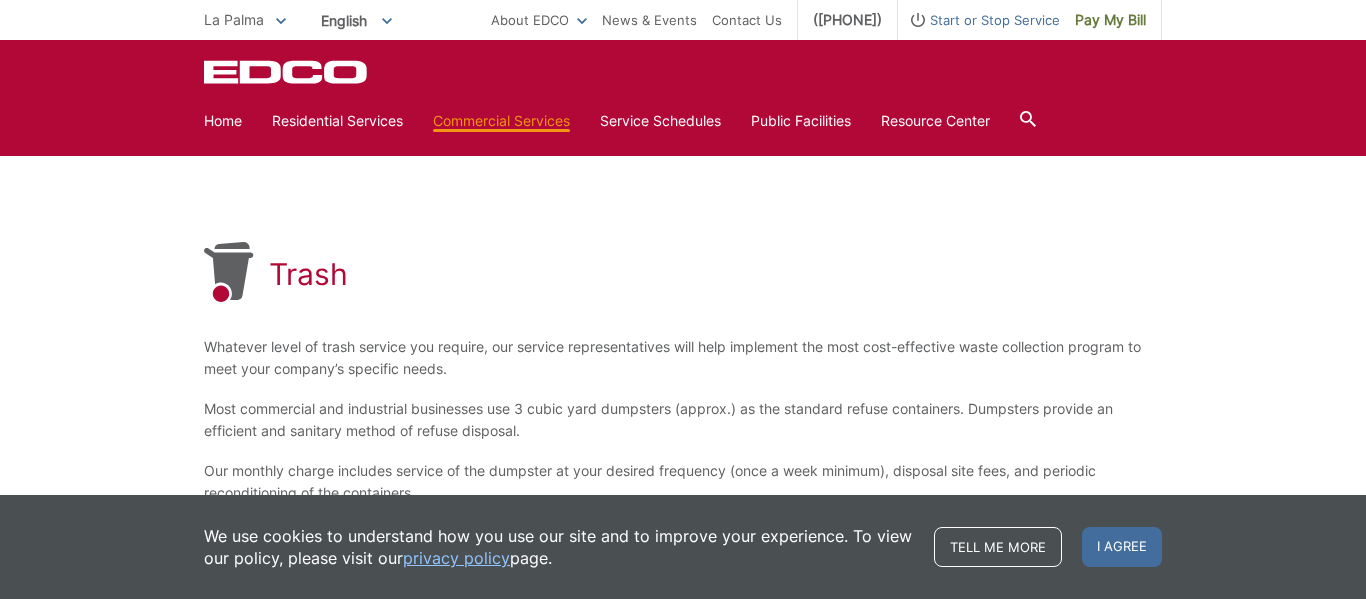 scroll, scrollTop: 201, scrollLeft: 0, axis: vertical 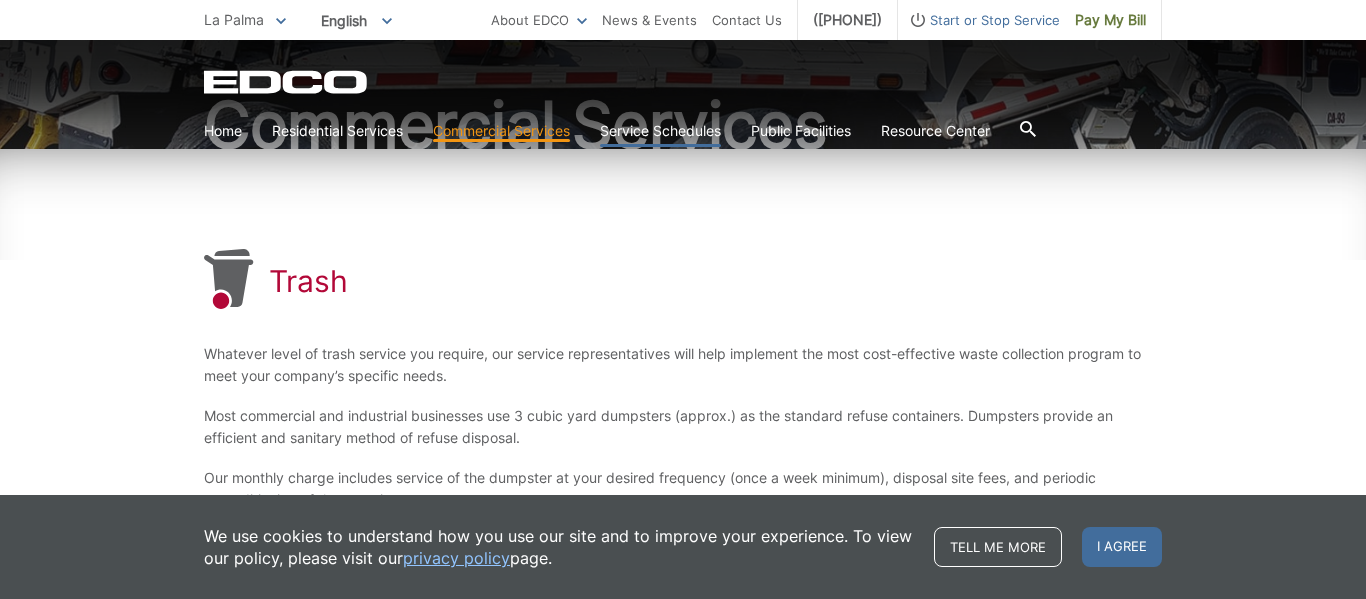 click on "Service Schedules" at bounding box center [660, 131] 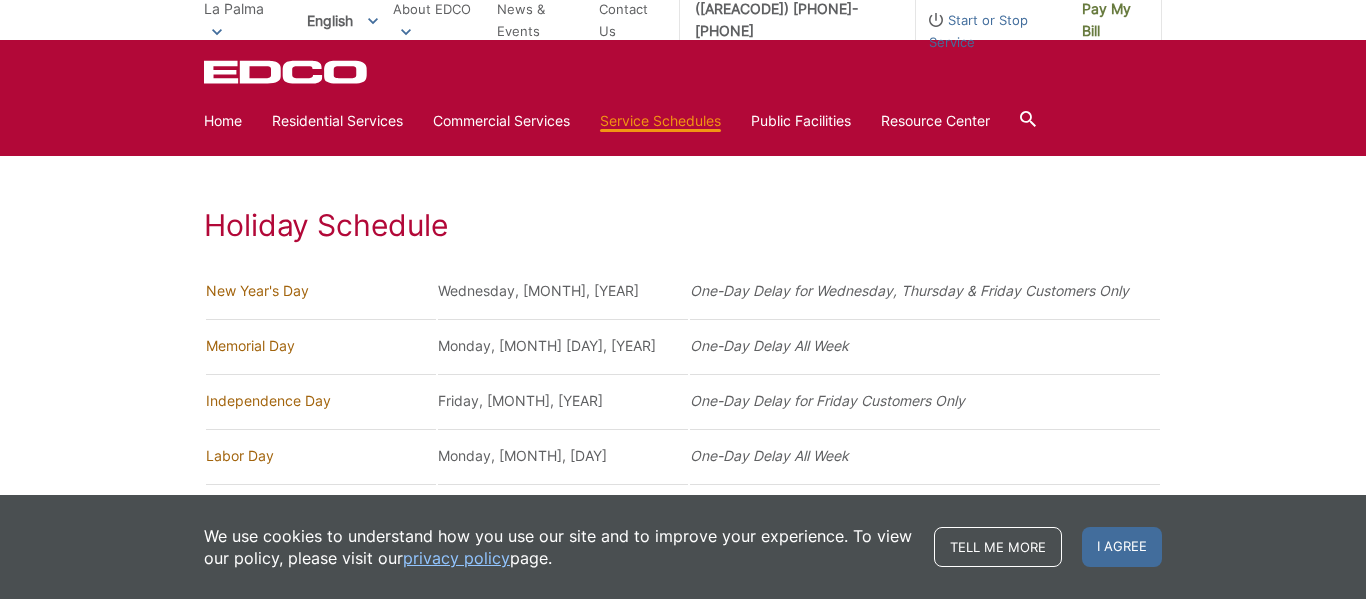scroll, scrollTop: 1591, scrollLeft: 0, axis: vertical 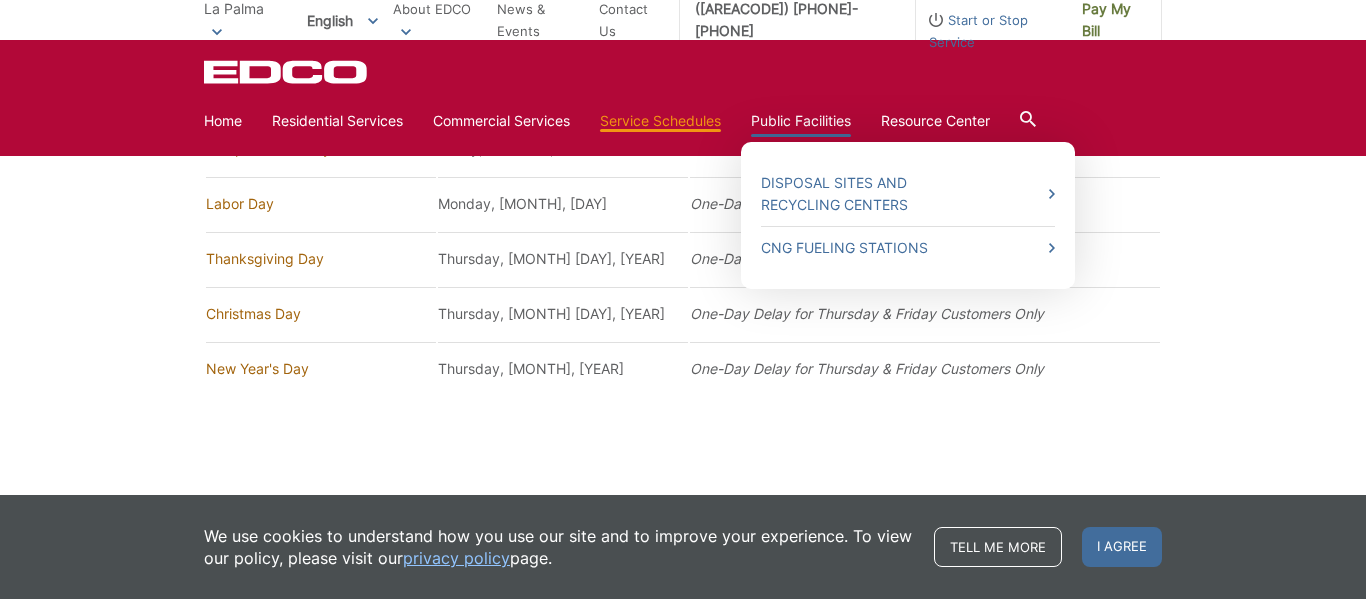 click on "Public Facilities" at bounding box center (801, 121) 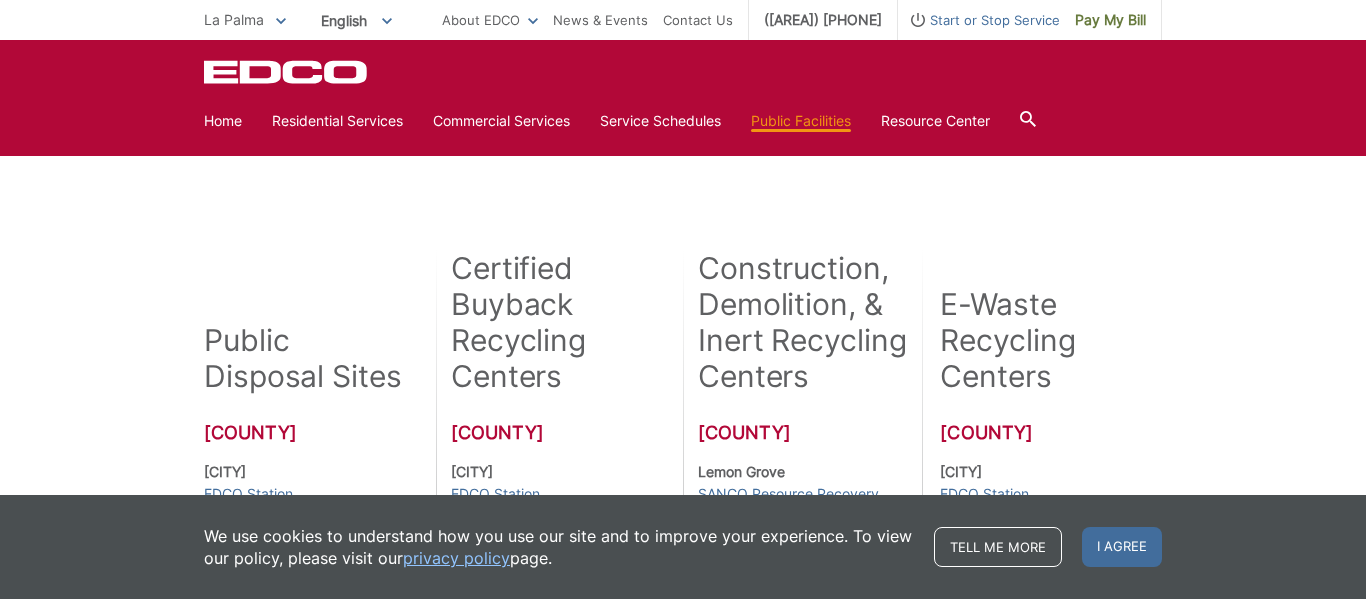 scroll, scrollTop: 0, scrollLeft: 0, axis: both 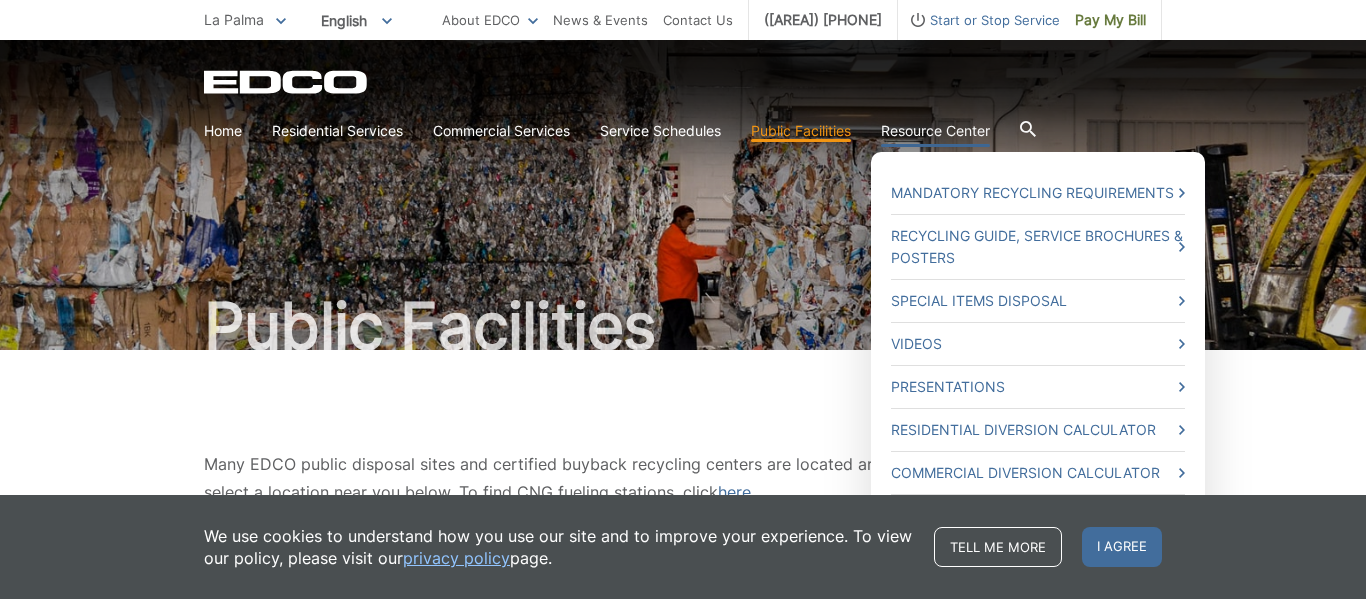 click on "Resource Center" at bounding box center [935, 131] 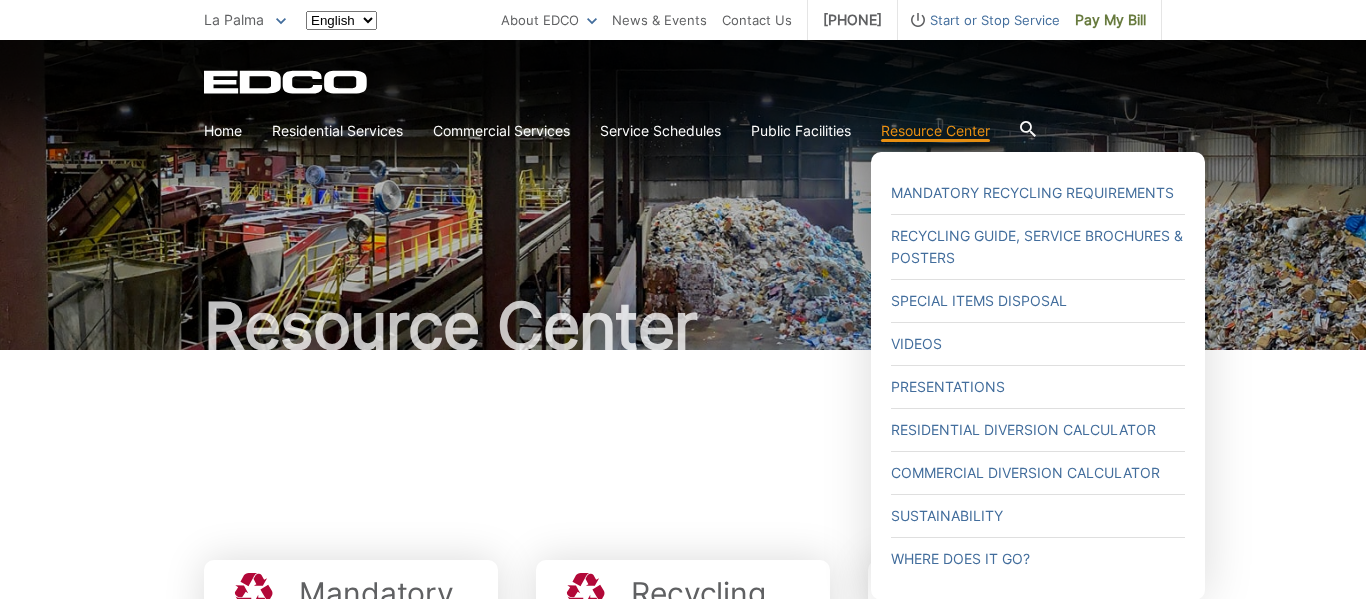 scroll, scrollTop: 0, scrollLeft: 0, axis: both 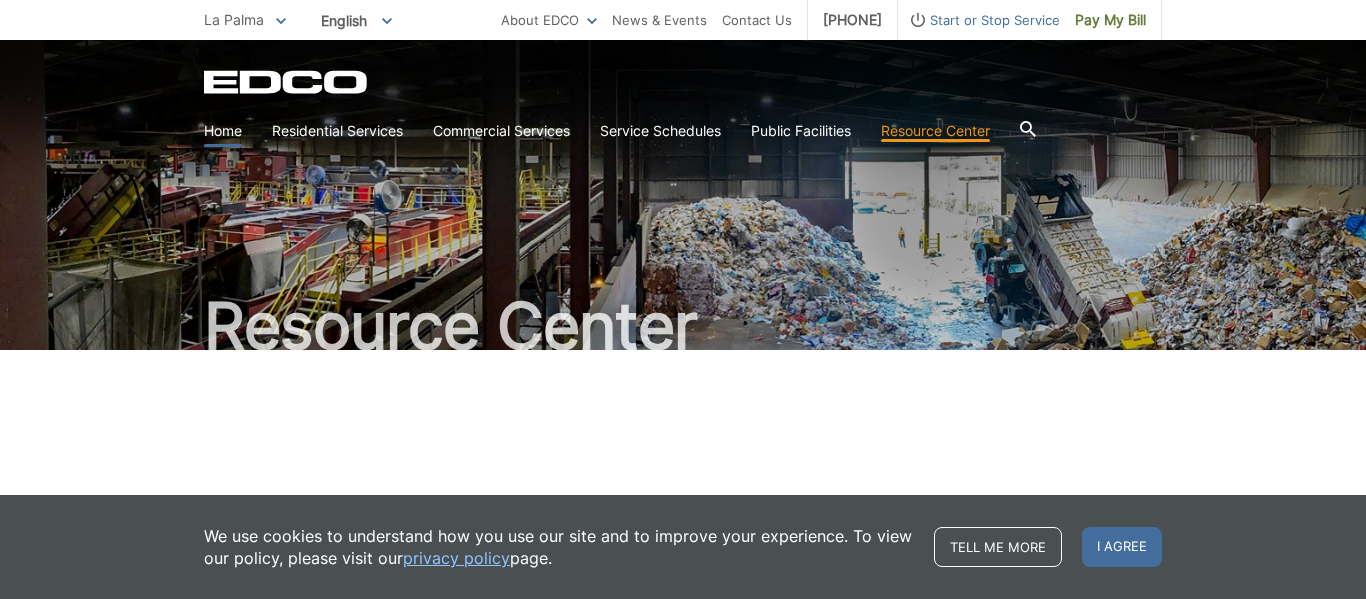 click on "Home" at bounding box center [223, 131] 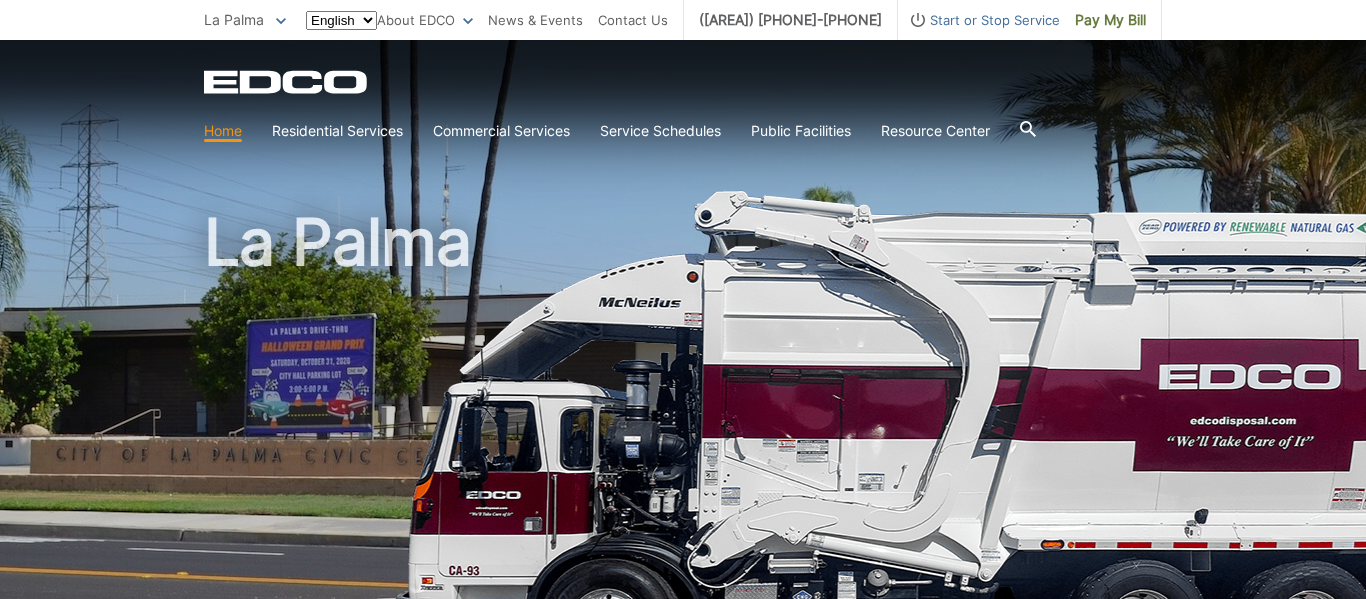 scroll, scrollTop: 0, scrollLeft: 0, axis: both 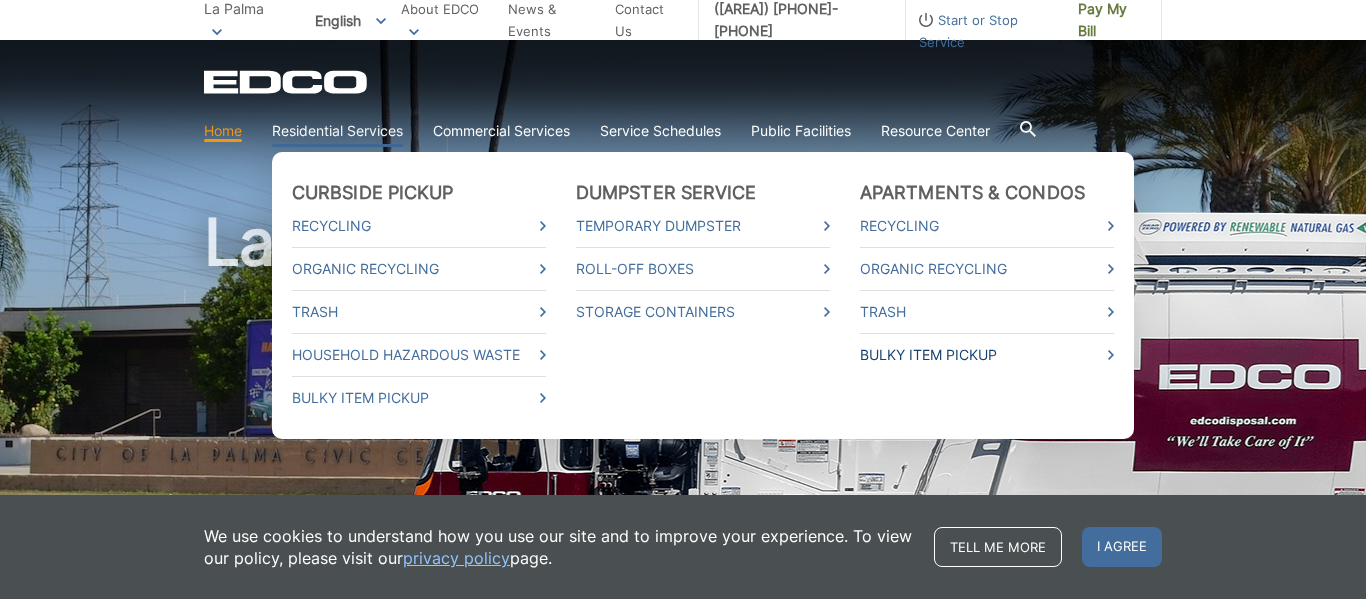 click on "Bulky Item Pickup" at bounding box center (987, 355) 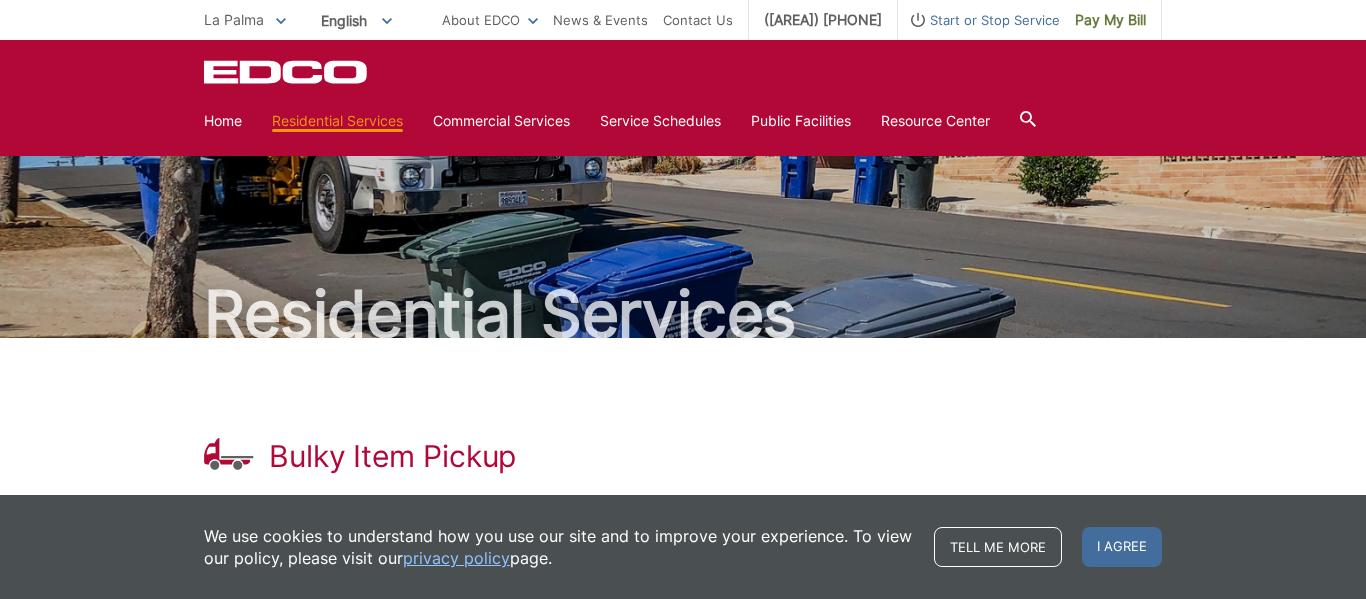 scroll, scrollTop: 0, scrollLeft: 0, axis: both 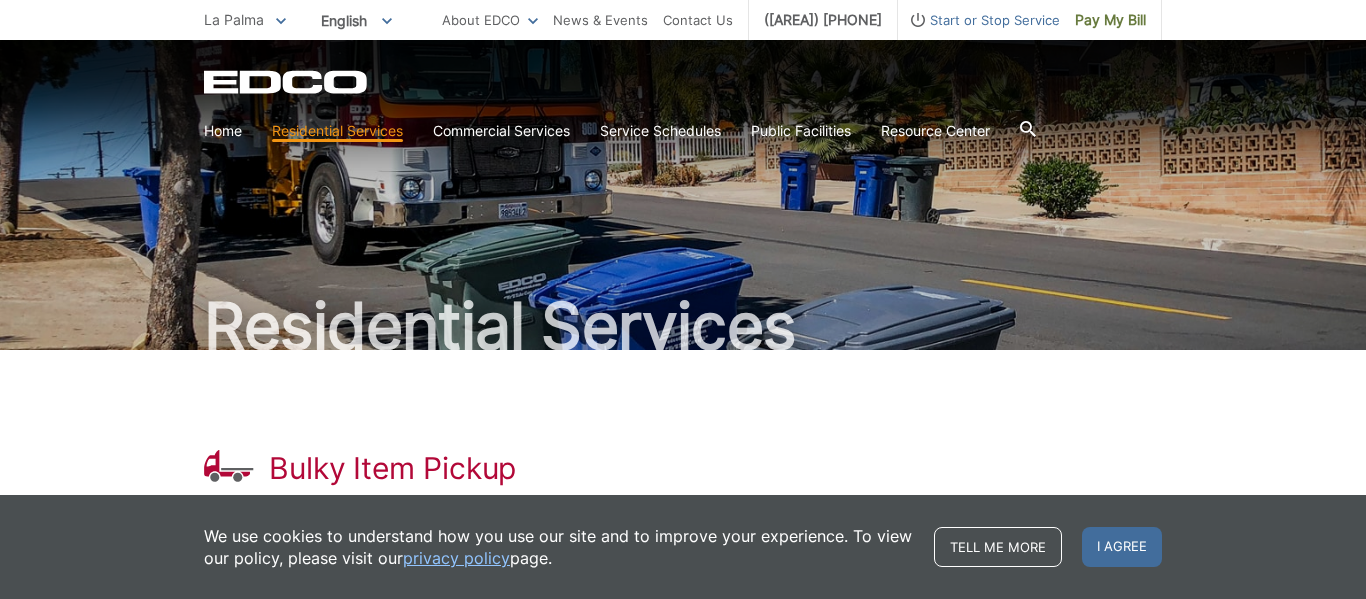 click on "English" at bounding box center (356, 20) 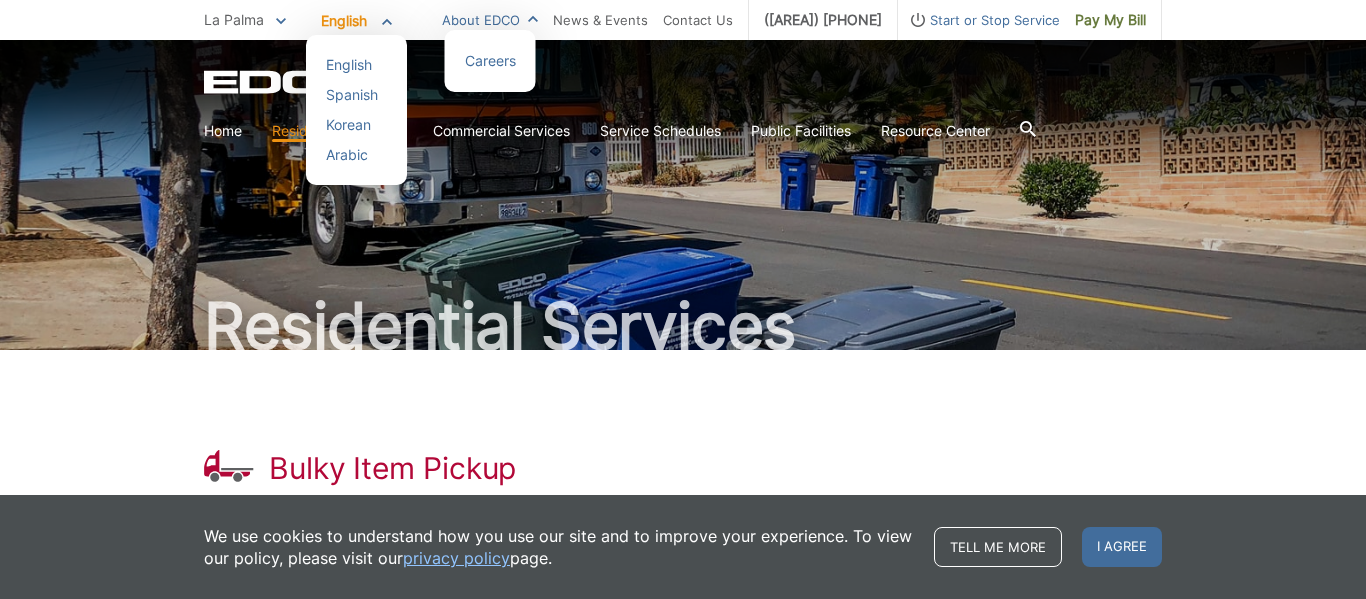 click on "About EDCO" at bounding box center (490, 20) 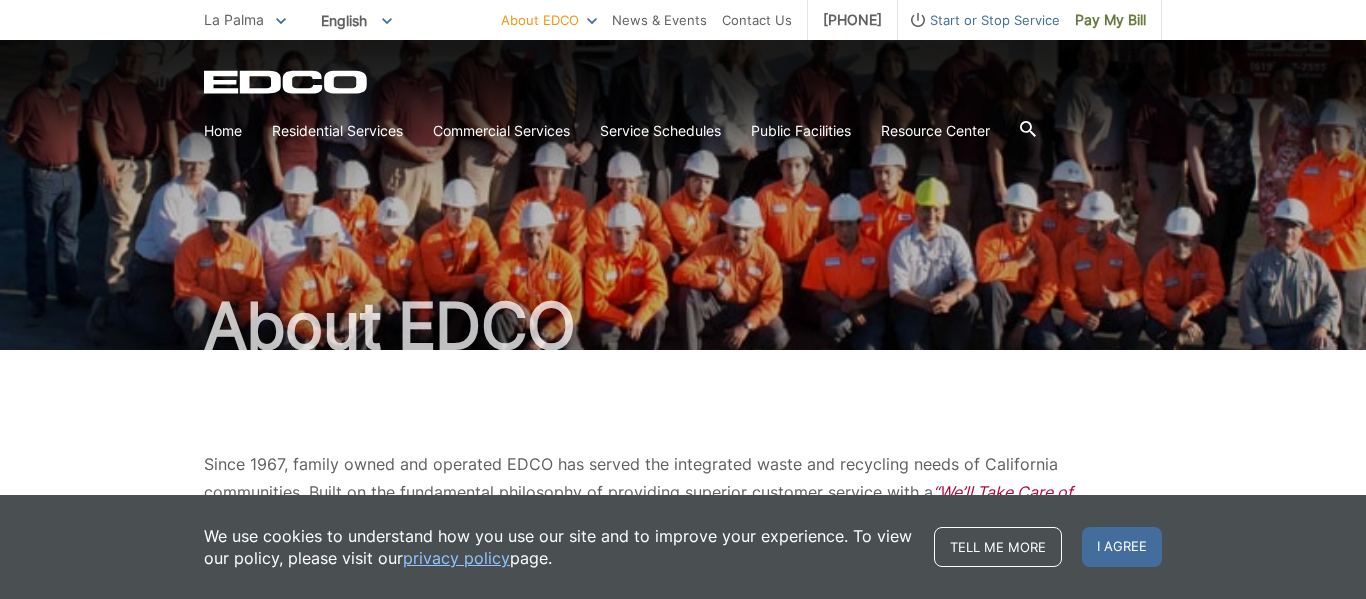 scroll, scrollTop: 0, scrollLeft: 0, axis: both 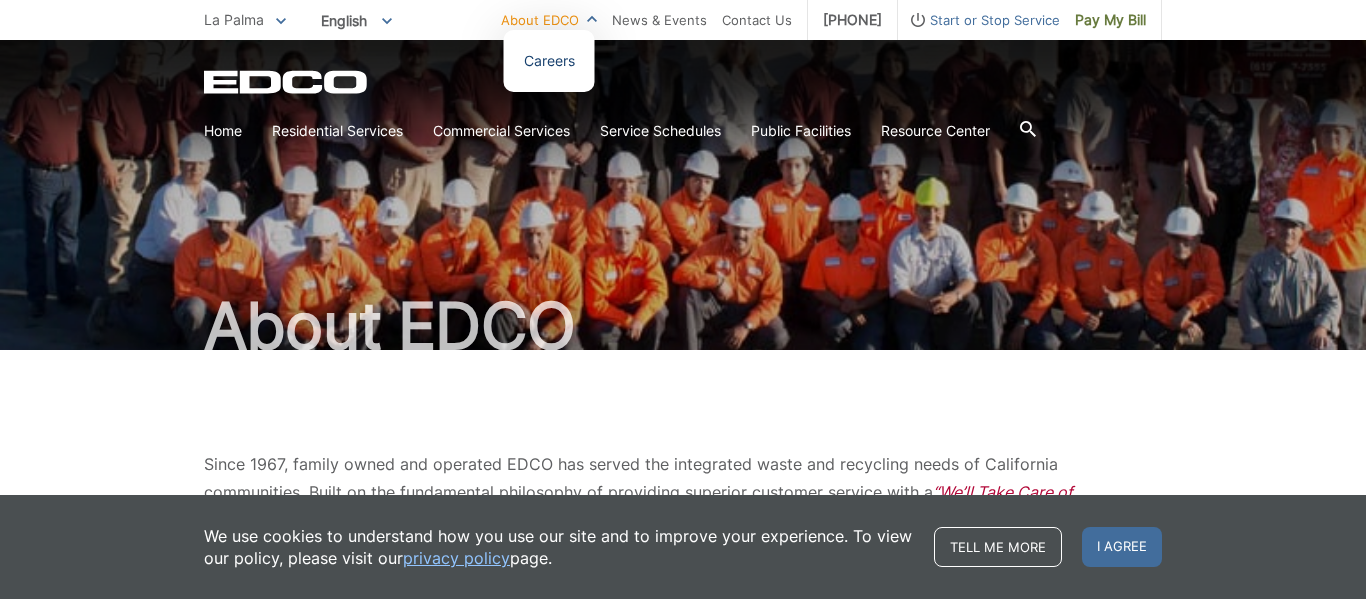 click on "Careers" at bounding box center [549, 61] 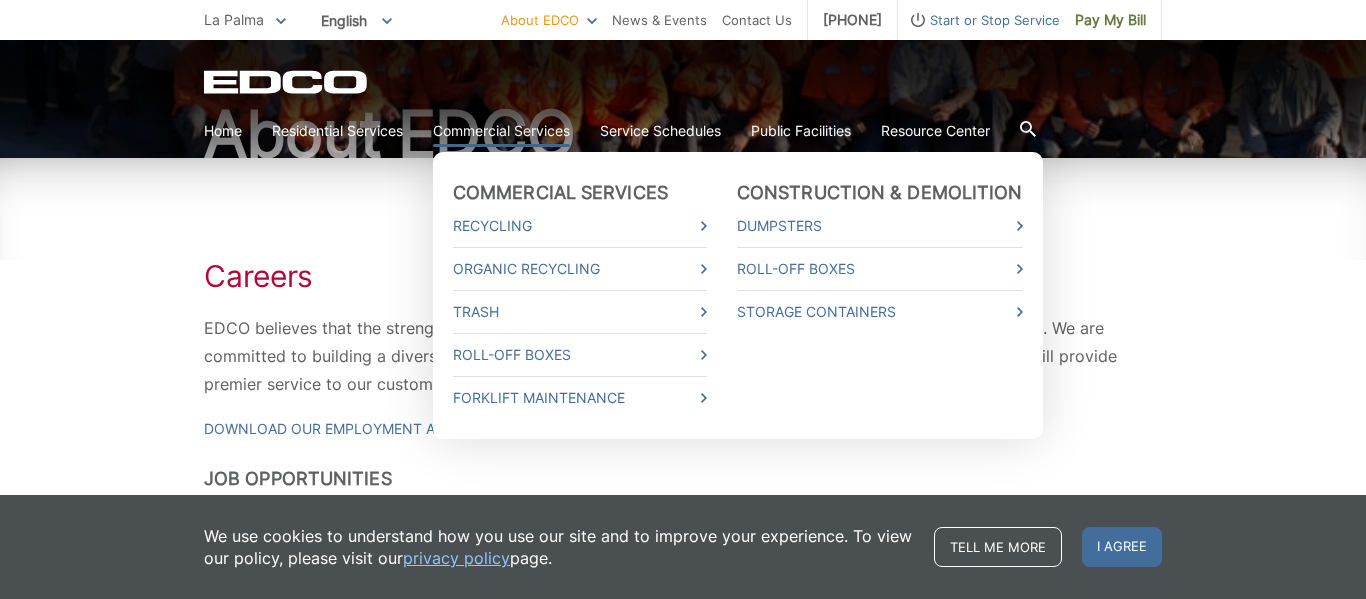 scroll, scrollTop: 324, scrollLeft: 0, axis: vertical 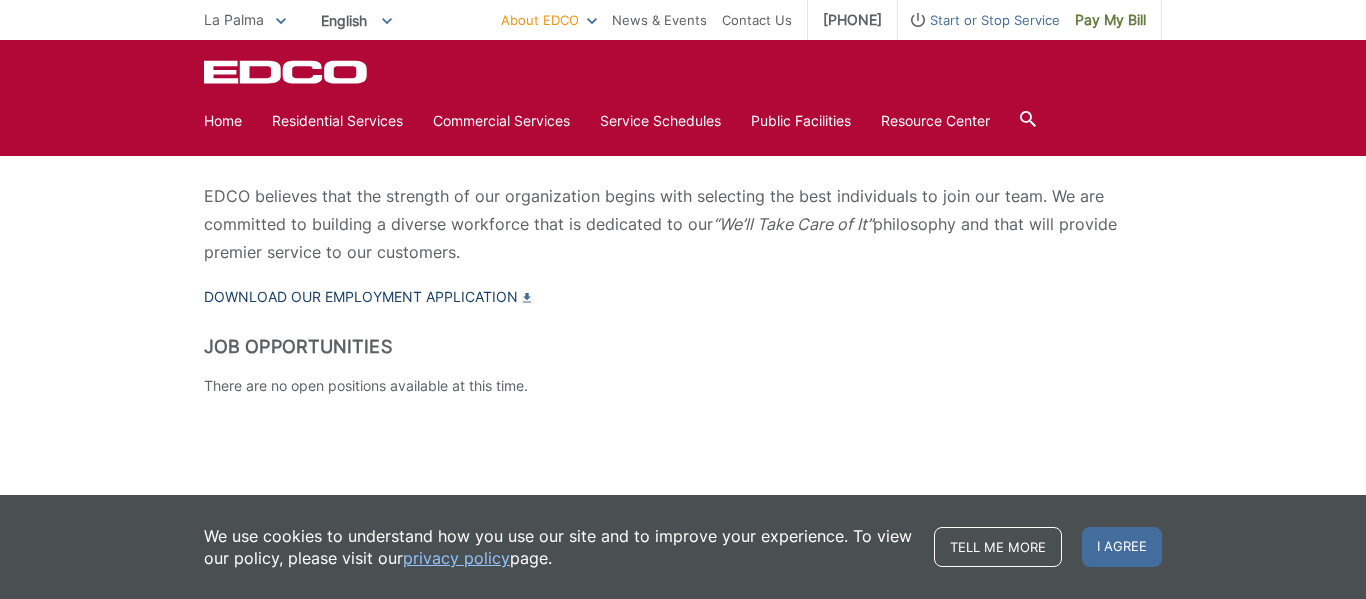 click on "Download our Employment Application" at bounding box center [367, 297] 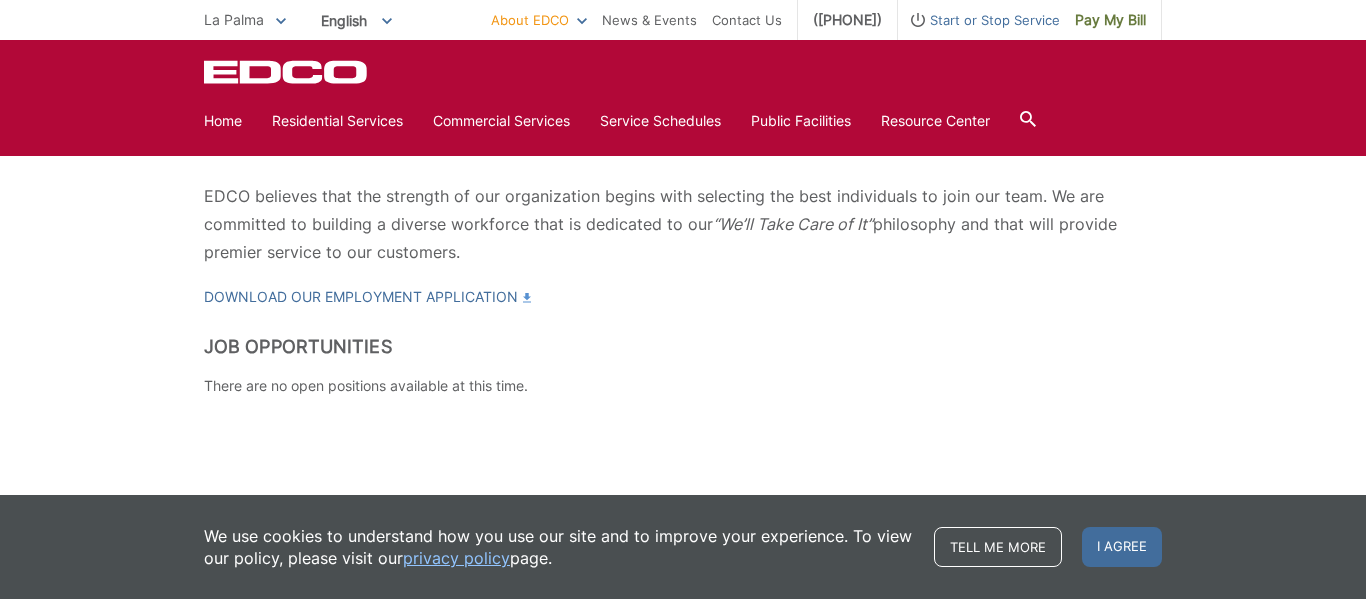 scroll, scrollTop: 0, scrollLeft: 0, axis: both 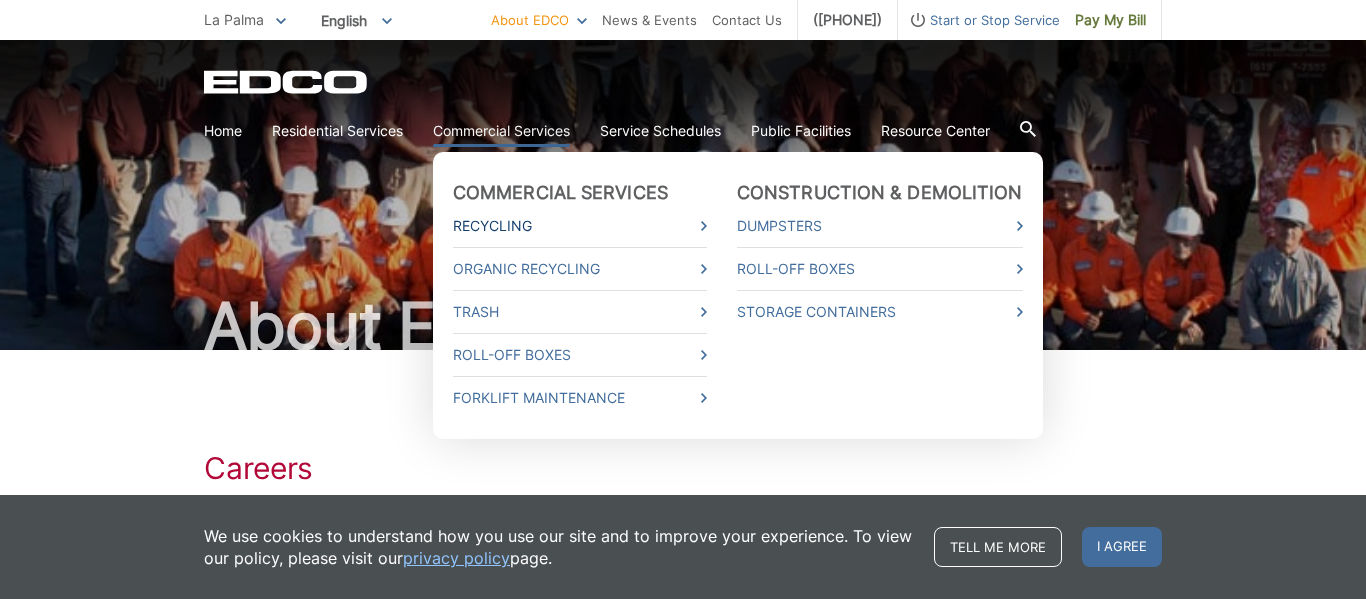 click on "Recycling" at bounding box center [580, 226] 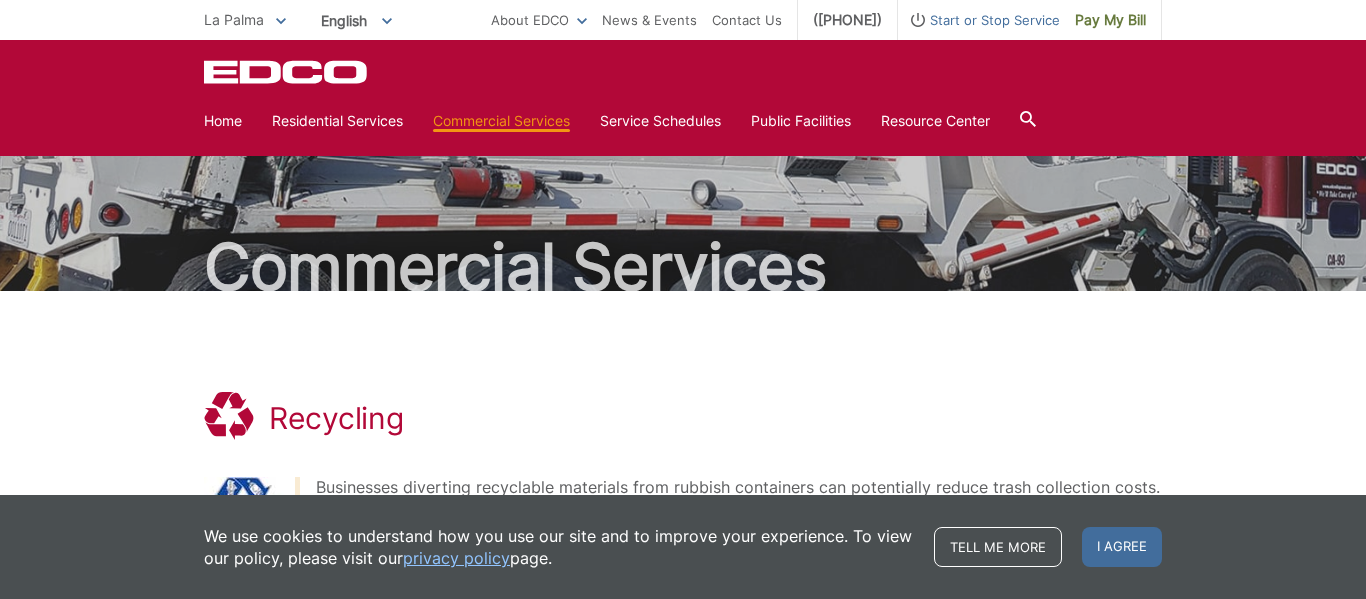 scroll, scrollTop: 0, scrollLeft: 0, axis: both 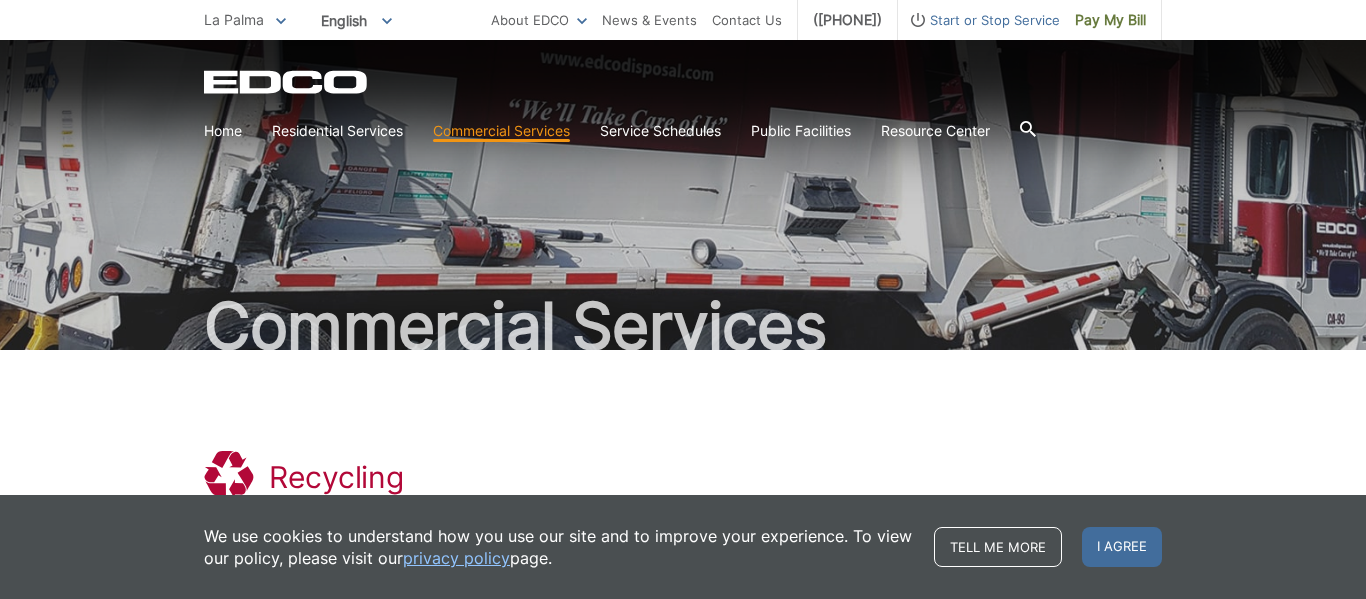 click 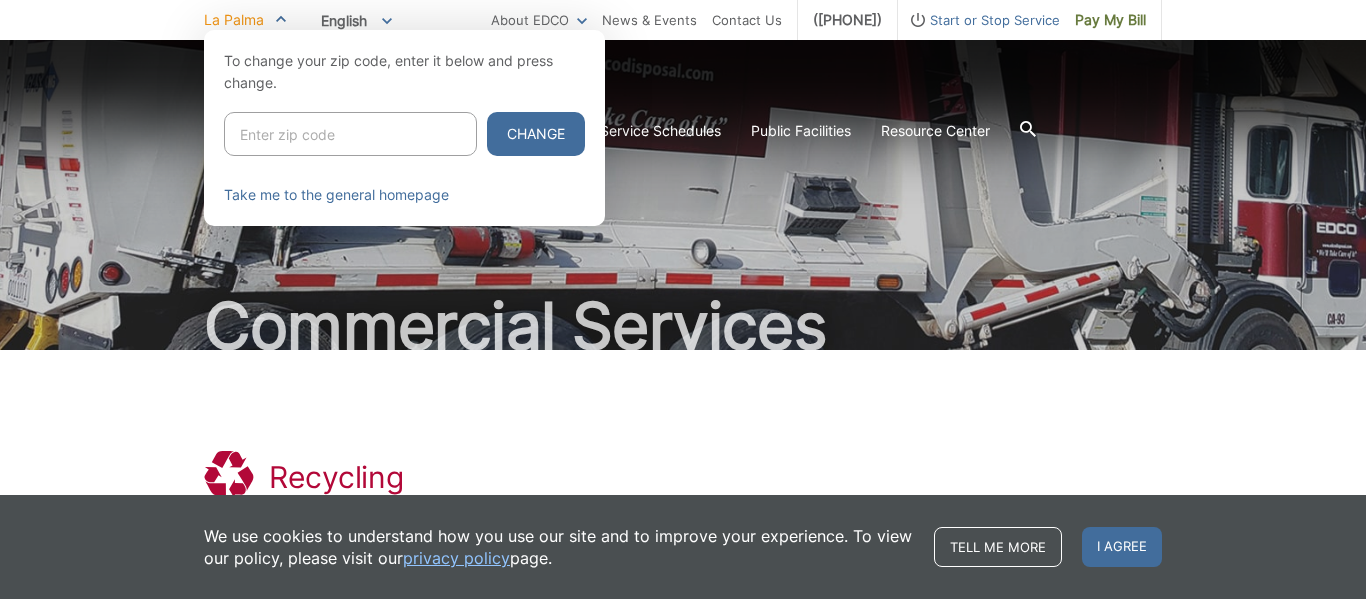 click on "La Palma
To change your zip code, enter it below and press change.
Change
Take me to the general homepage
Clear preferences (STAGE ONLY)
Please specify your region:
Not sure which region?   Enter your full address.
EDCO service may not be available in your area. You can access our  general site
English" at bounding box center (683, 20) 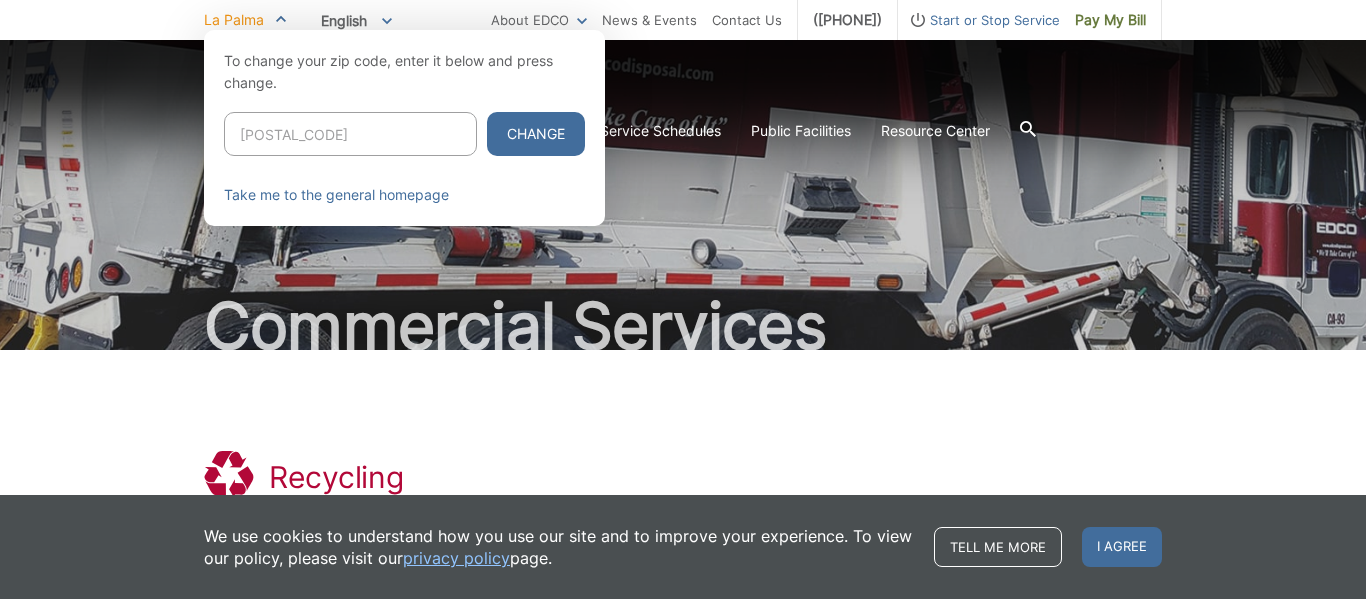 type on "92083" 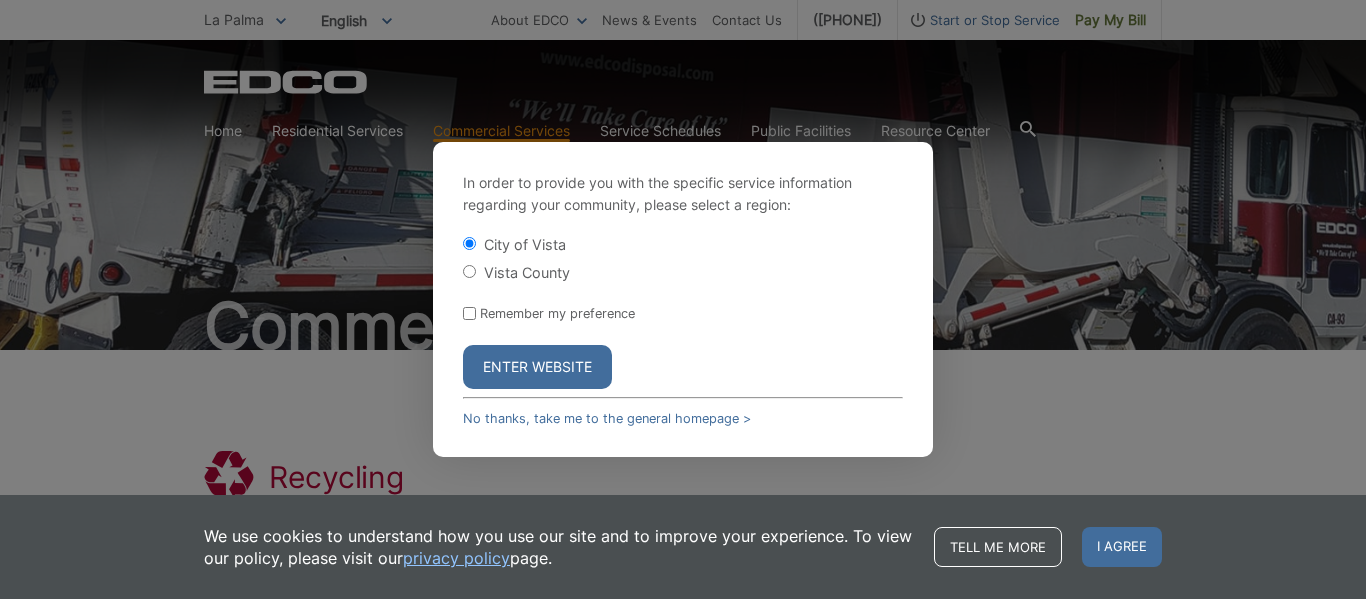 click on "Remember my preference" at bounding box center [469, 313] 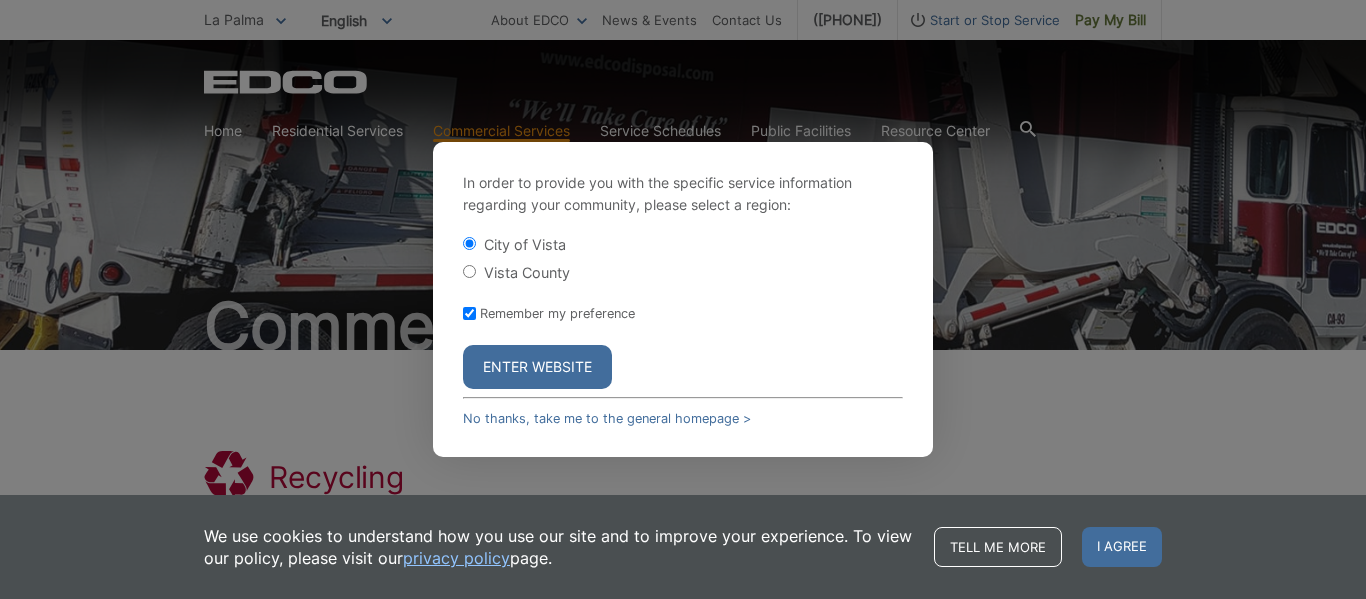 checkbox on "true" 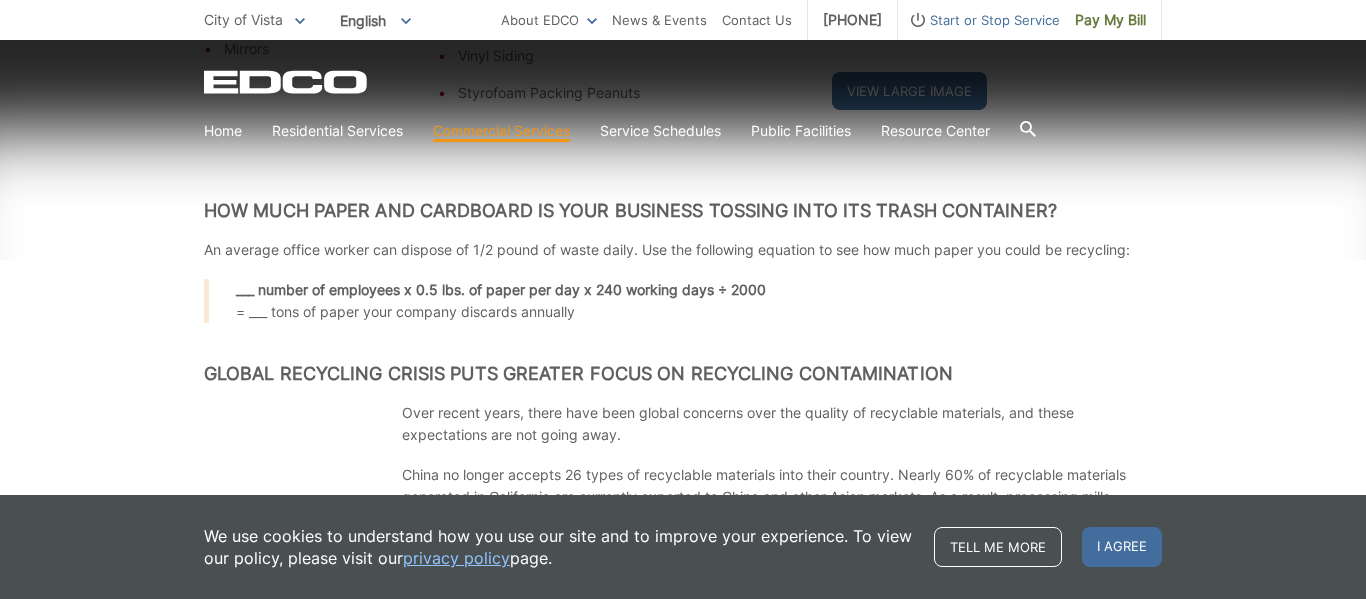 scroll, scrollTop: 1011, scrollLeft: 0, axis: vertical 